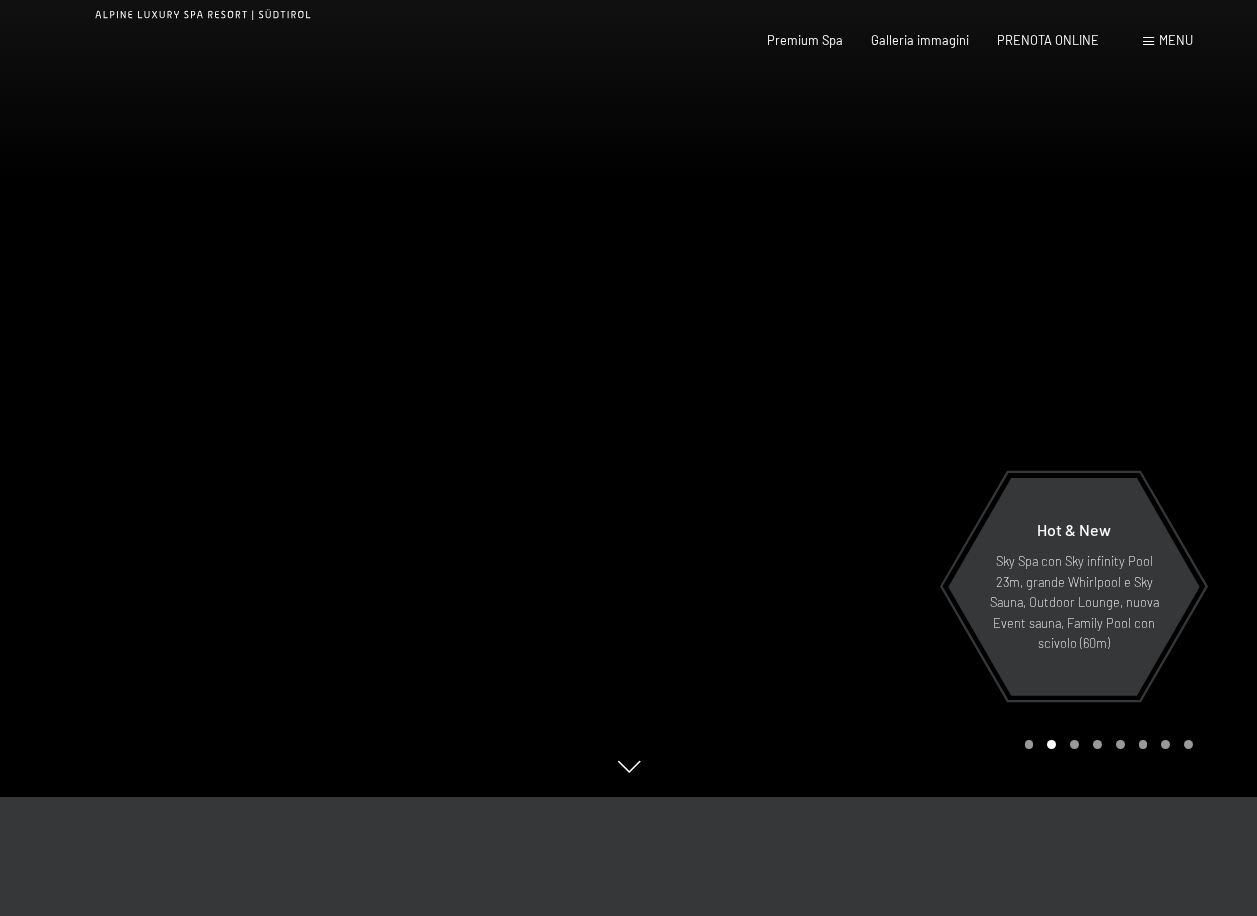 scroll, scrollTop: 200, scrollLeft: 0, axis: vertical 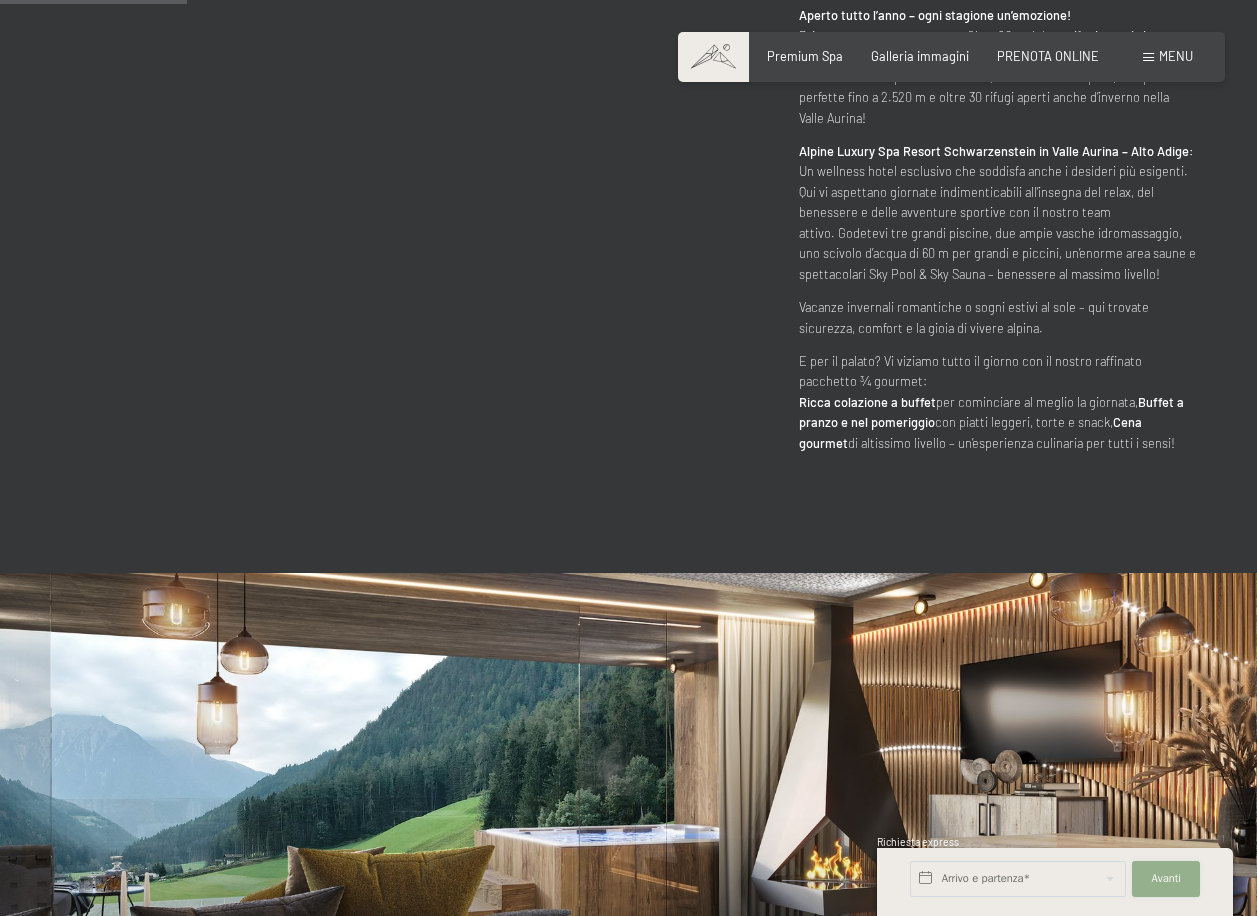 click on "Avanti" at bounding box center (1167, 879) 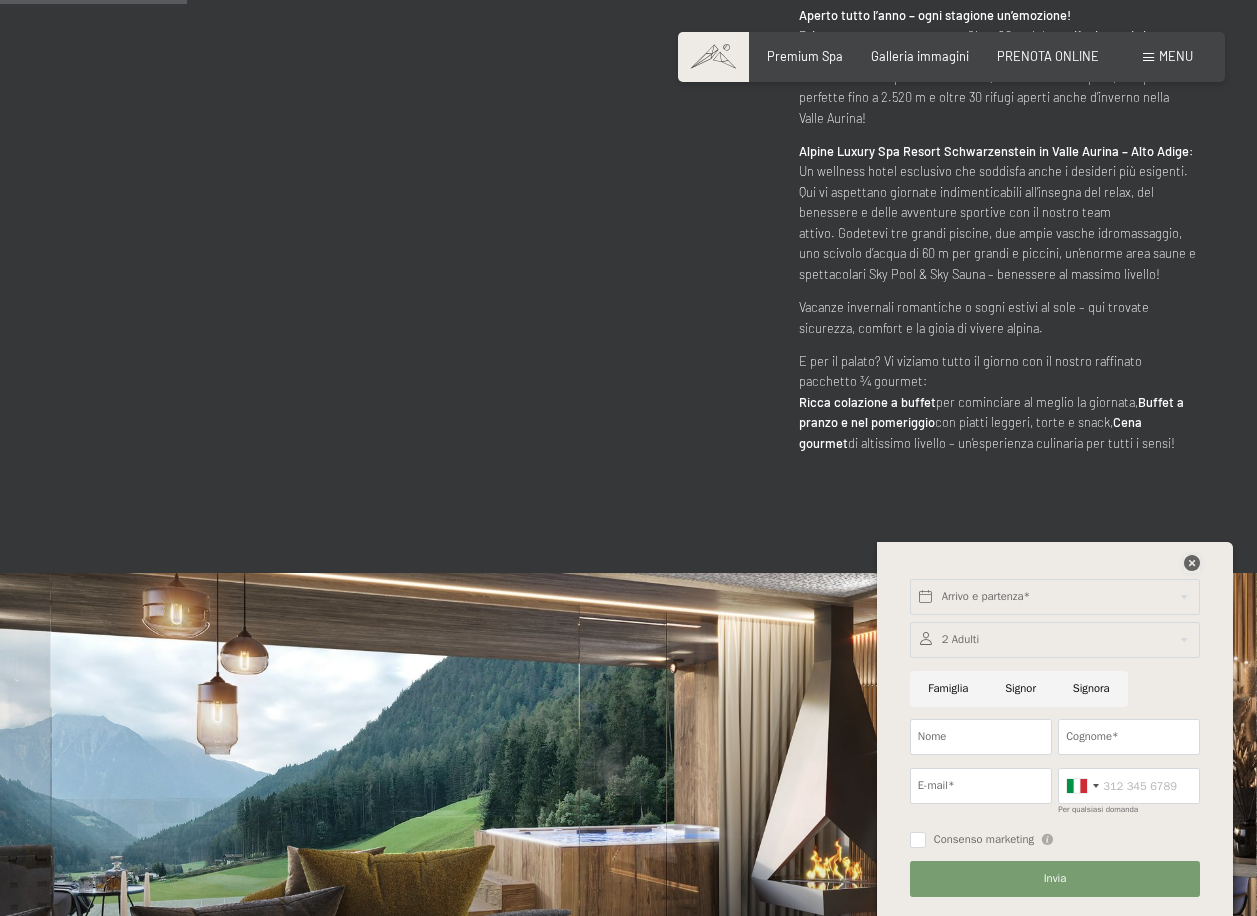 click at bounding box center [1192, 563] 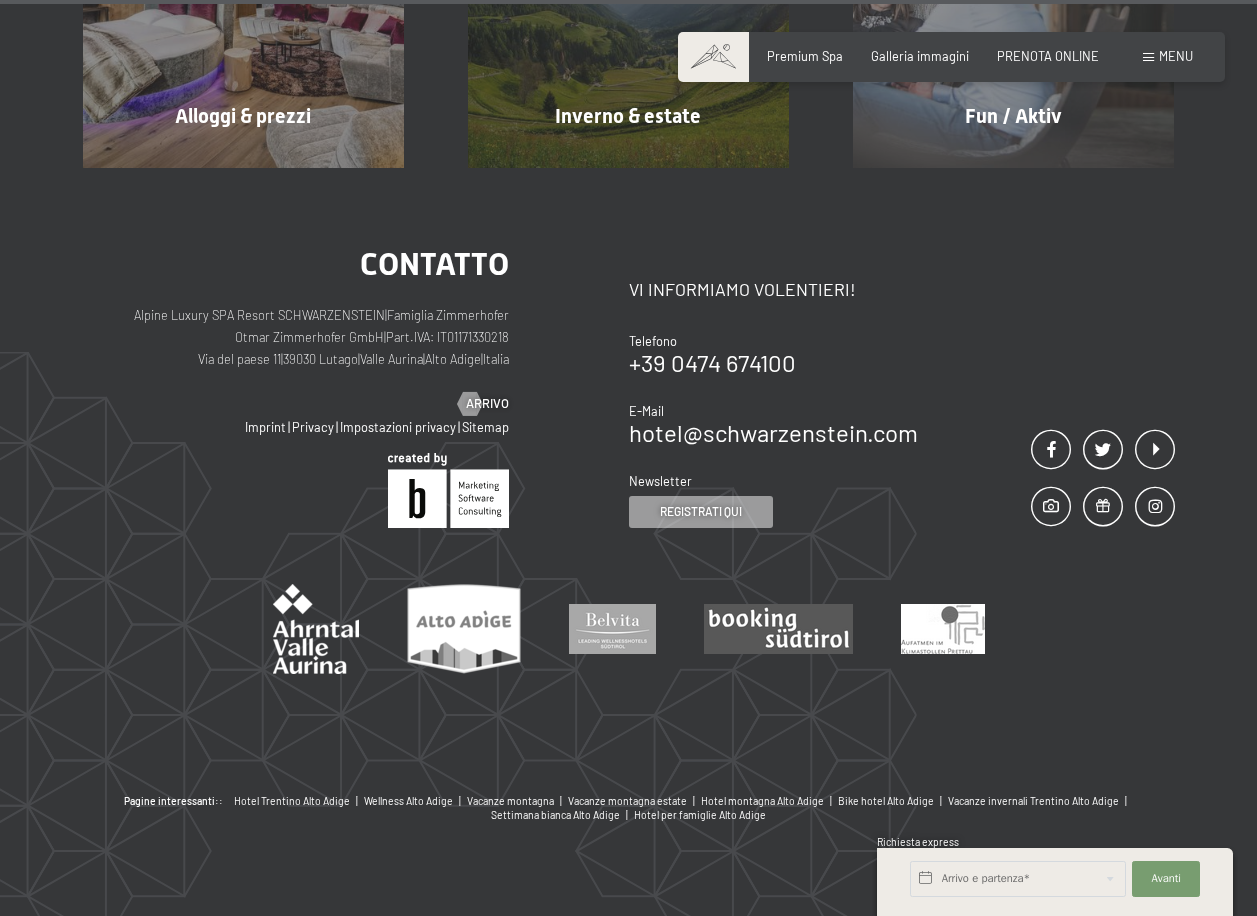 scroll, scrollTop: 7423, scrollLeft: 0, axis: vertical 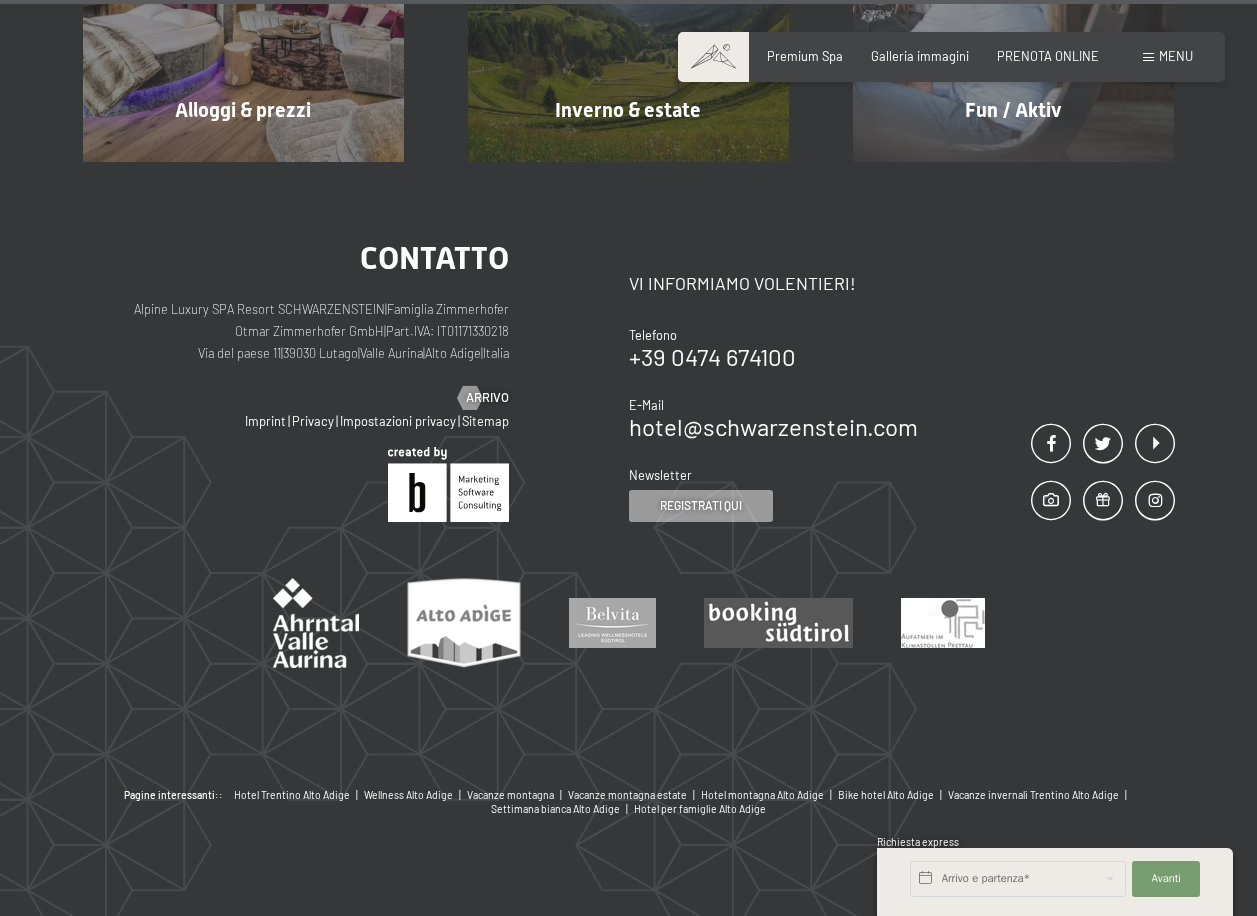 click on "Contatto" at bounding box center (296, 258) 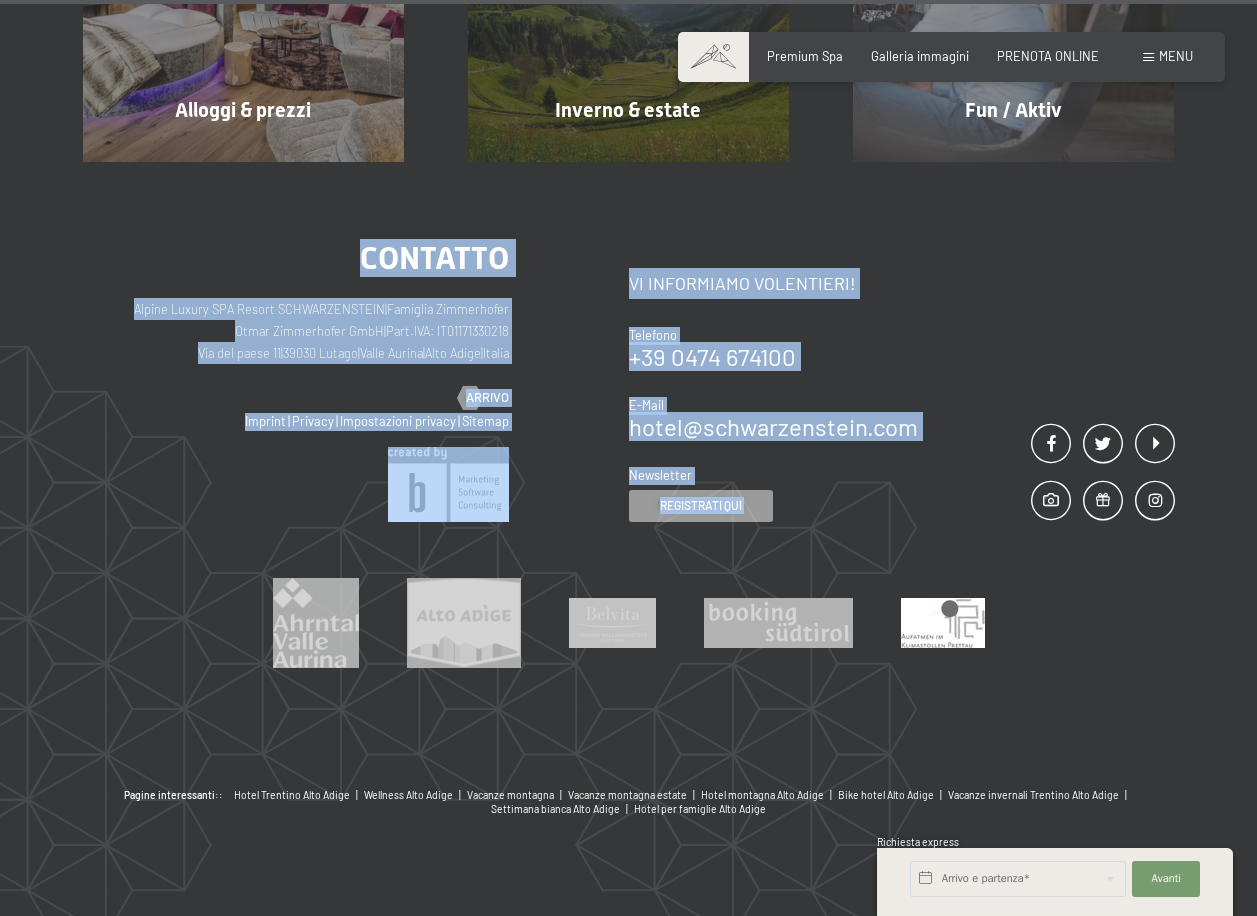 drag, startPoint x: 182, startPoint y: 243, endPoint x: 964, endPoint y: 644, distance: 878.82025 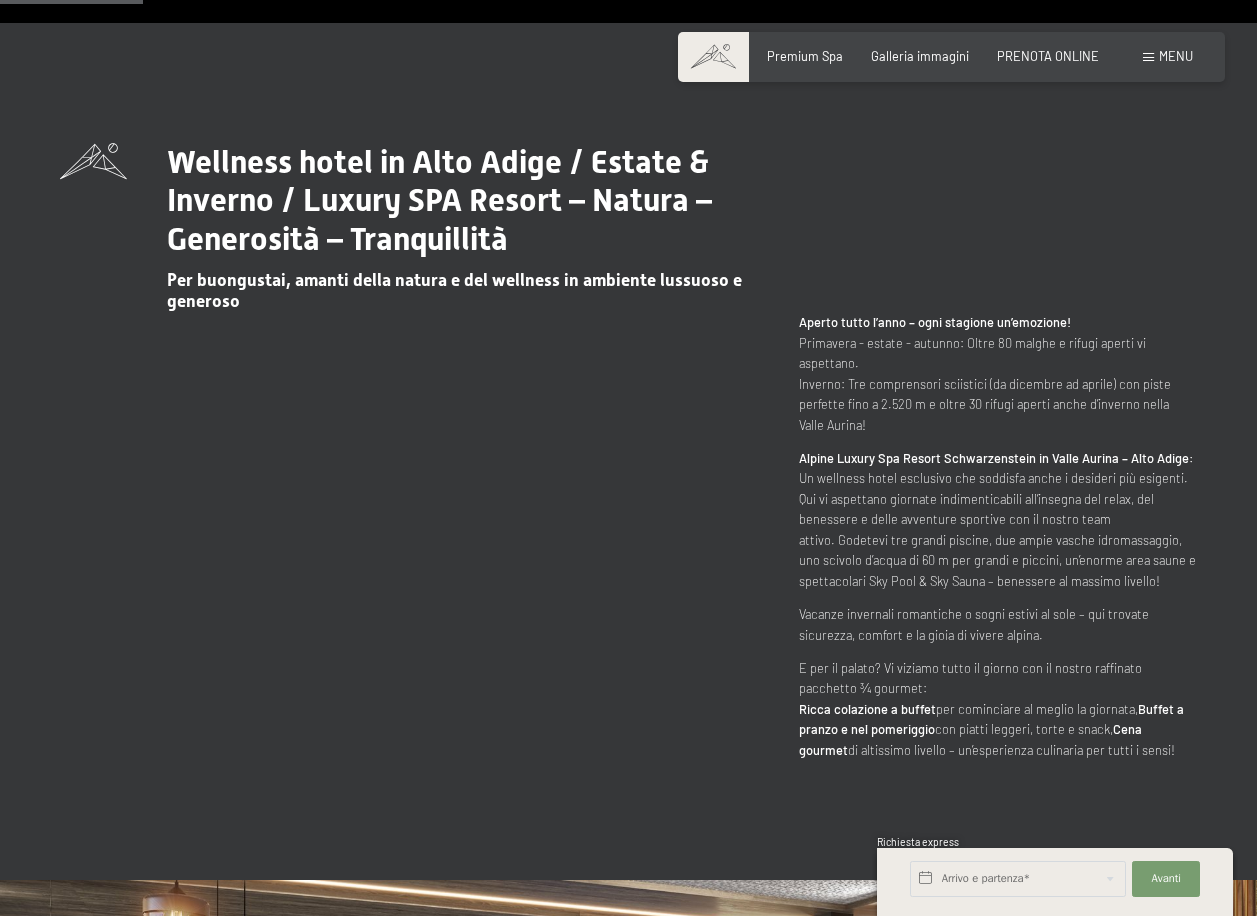 scroll, scrollTop: 900, scrollLeft: 0, axis: vertical 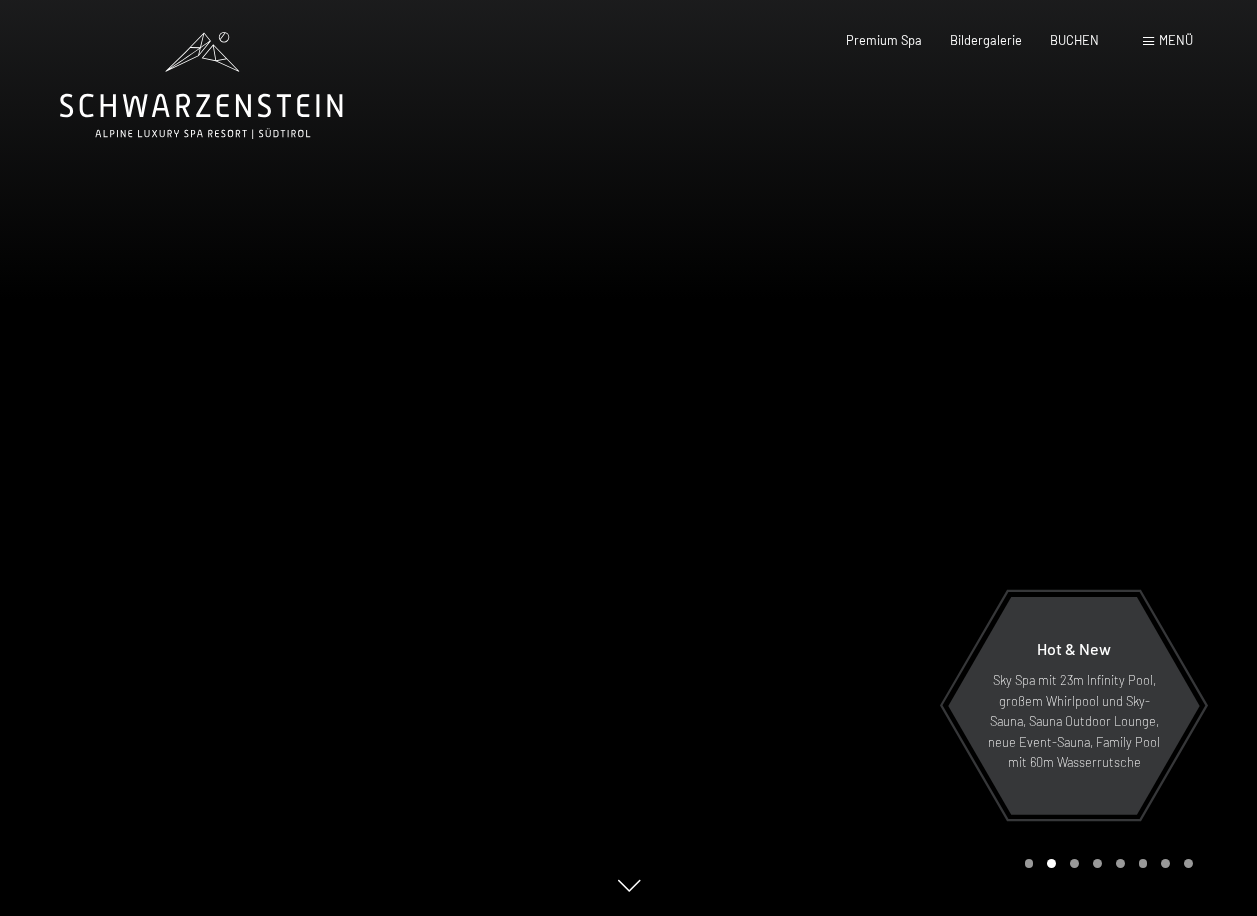 click on "Menü" at bounding box center [1176, 40] 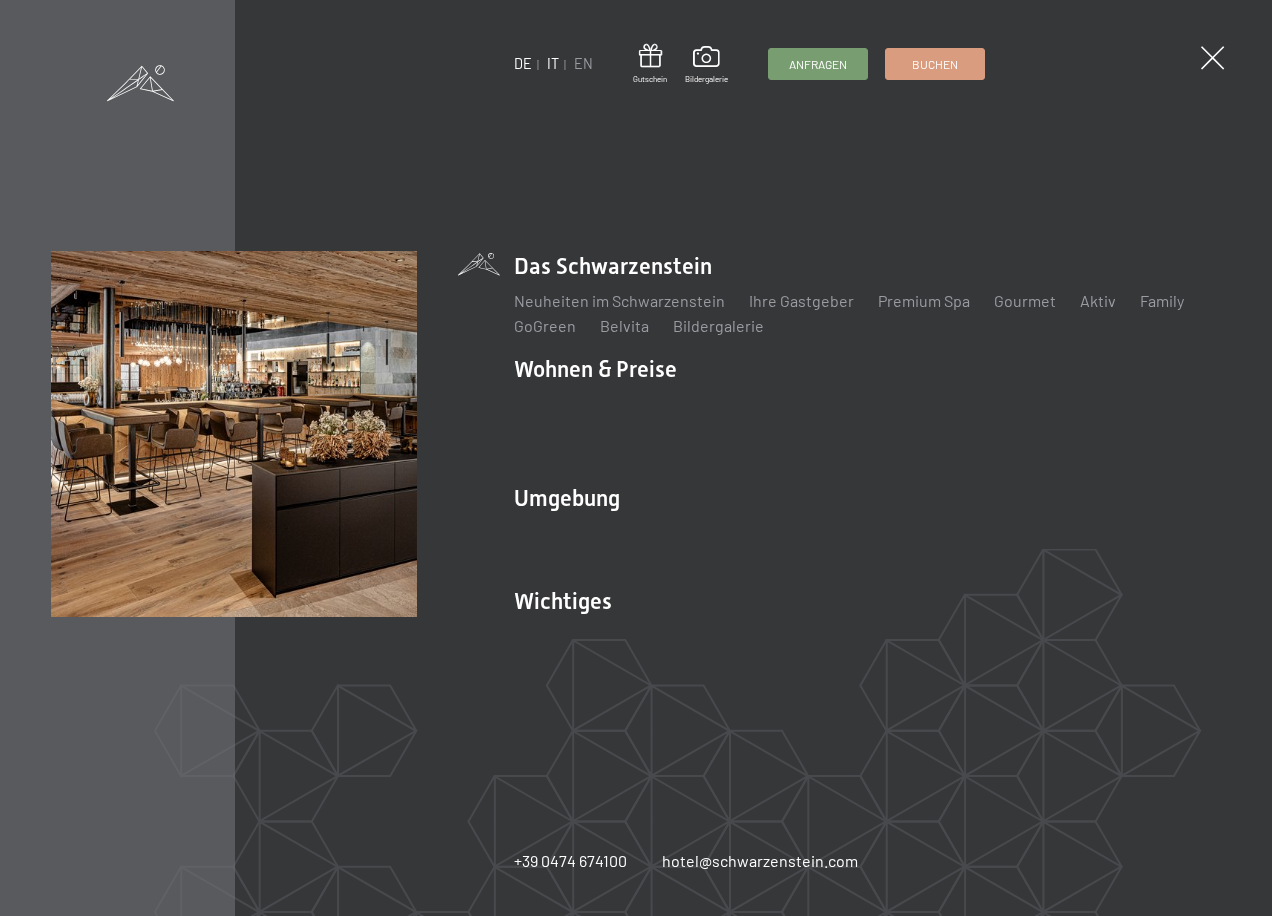 click on "IT" at bounding box center [553, 63] 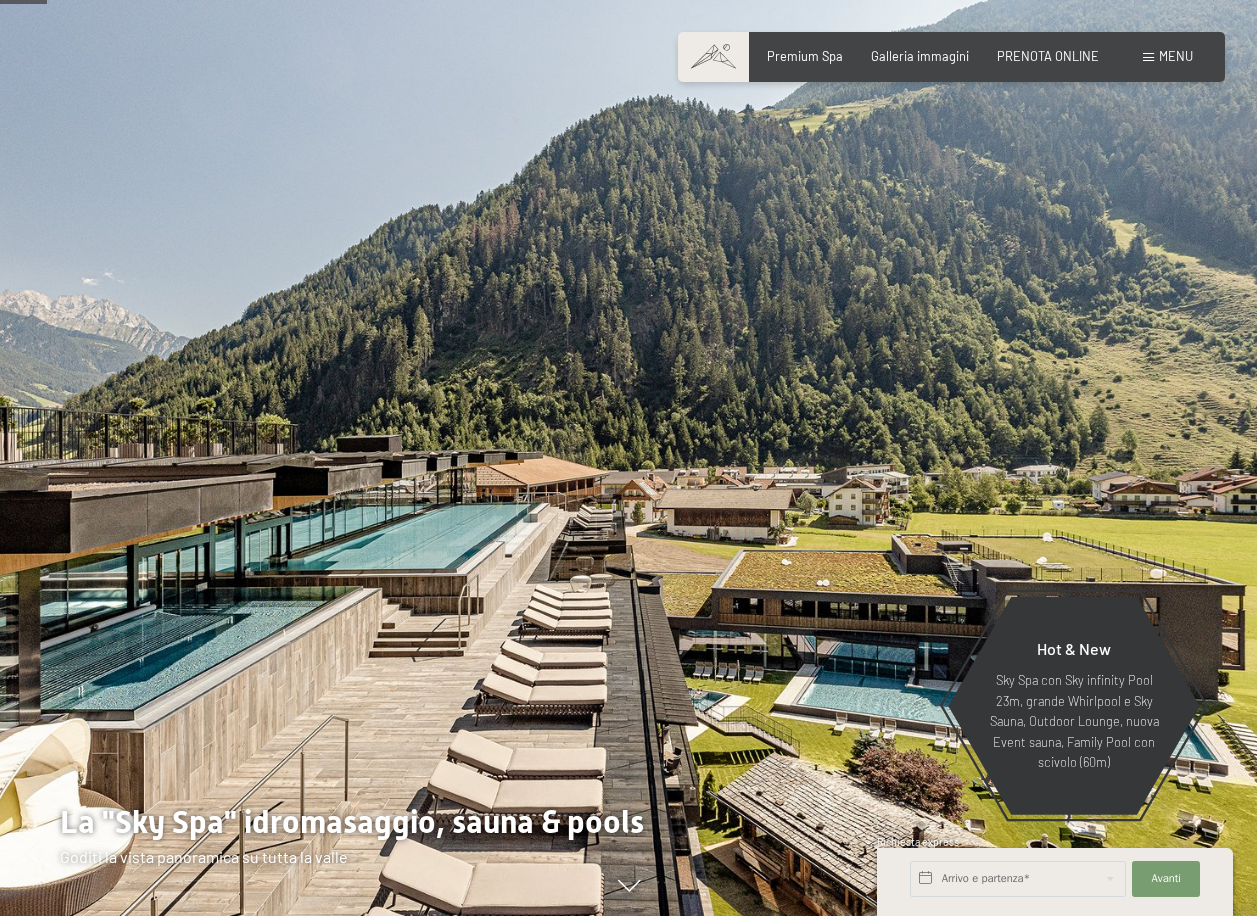scroll, scrollTop: 363, scrollLeft: 0, axis: vertical 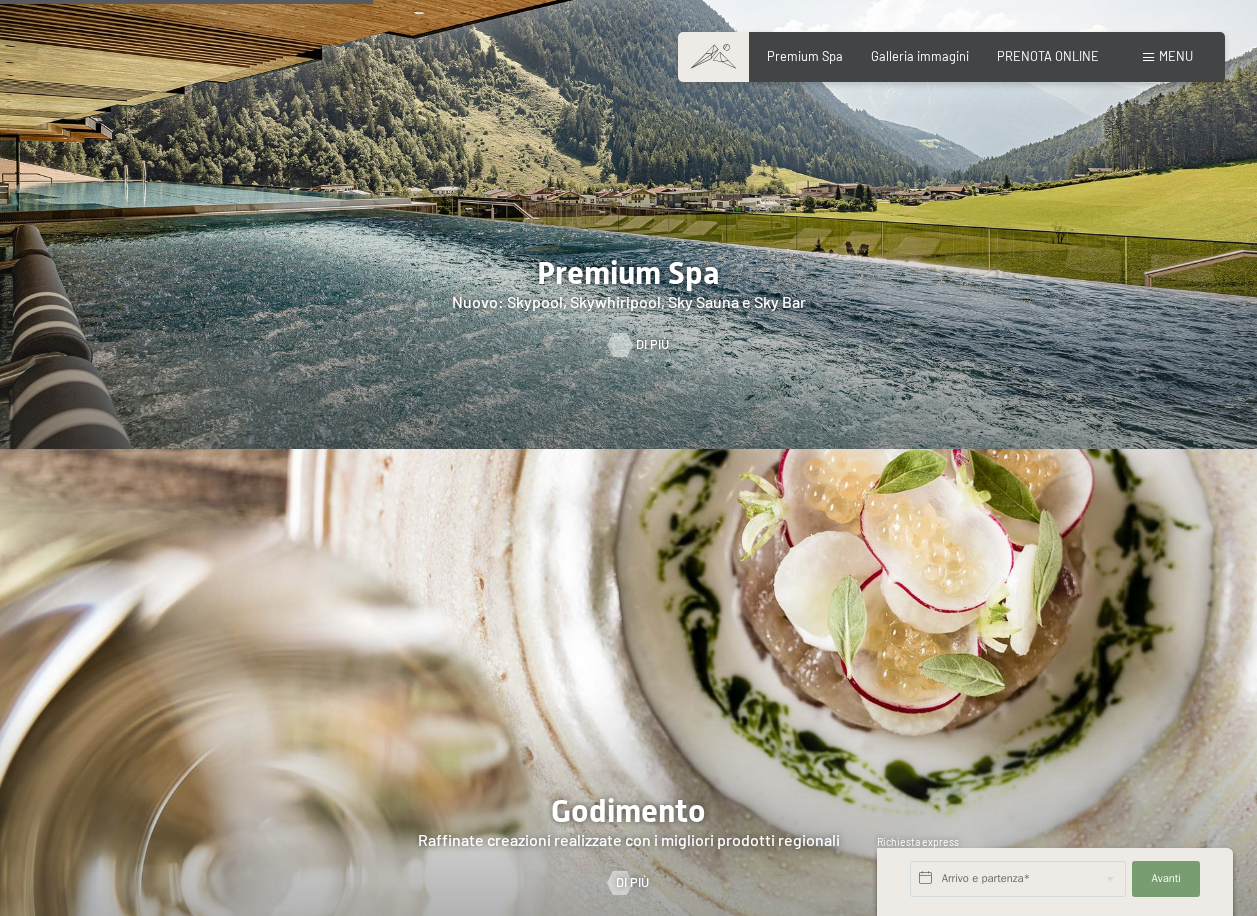 click on "Di più" at bounding box center [652, 345] 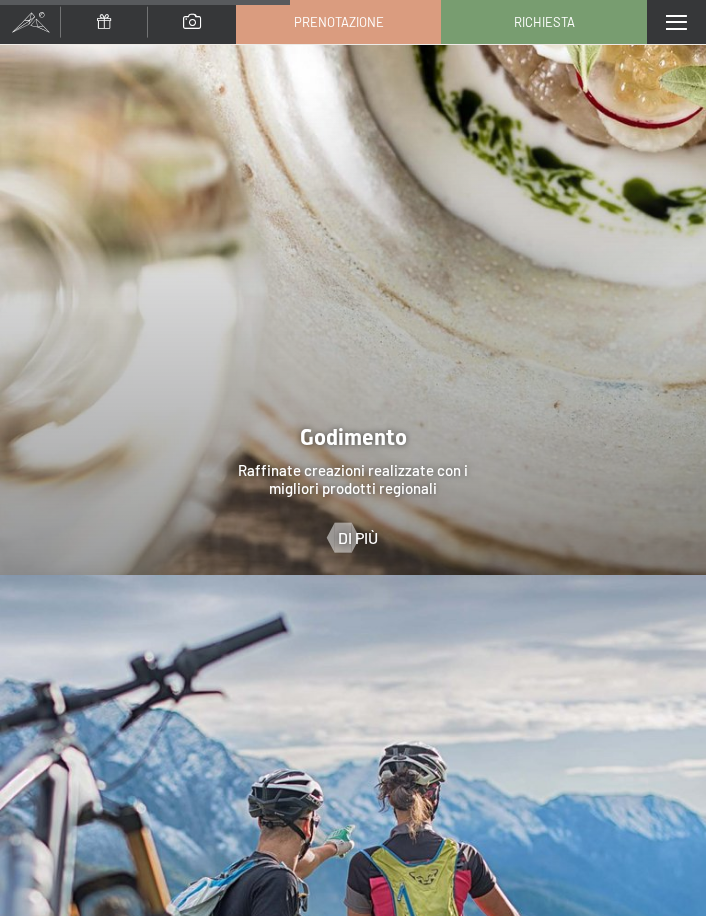 scroll, scrollTop: 4139, scrollLeft: 0, axis: vertical 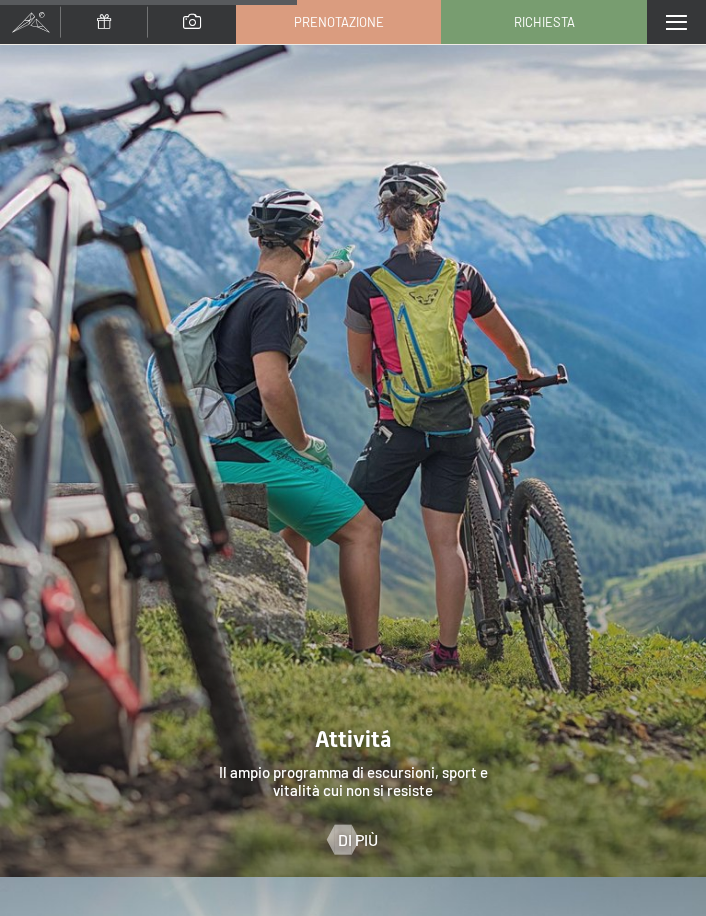 click at bounding box center [353, 436] 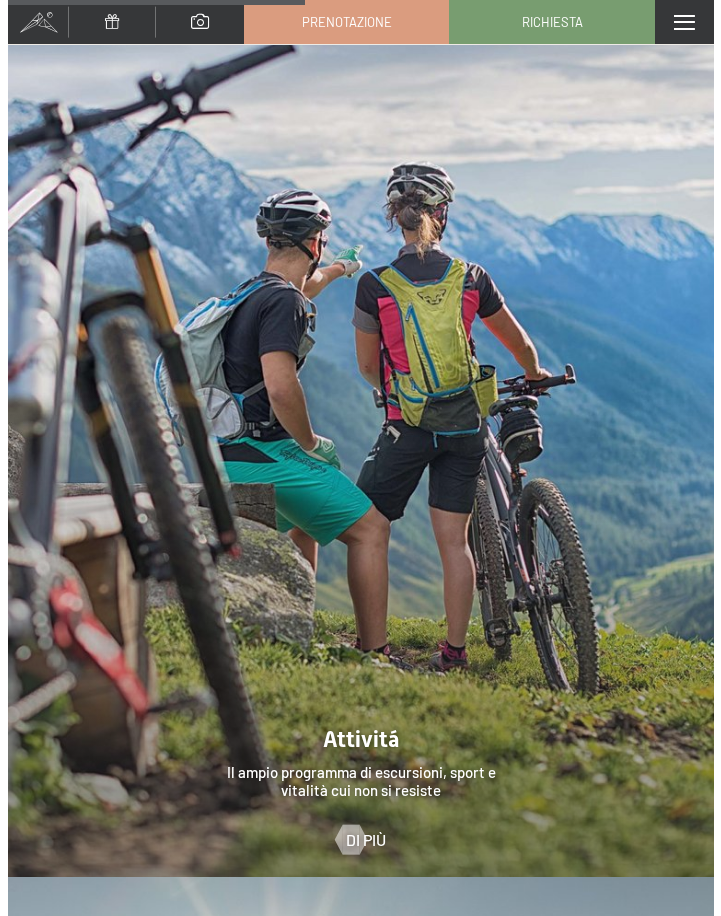 scroll, scrollTop: 4195, scrollLeft: 0, axis: vertical 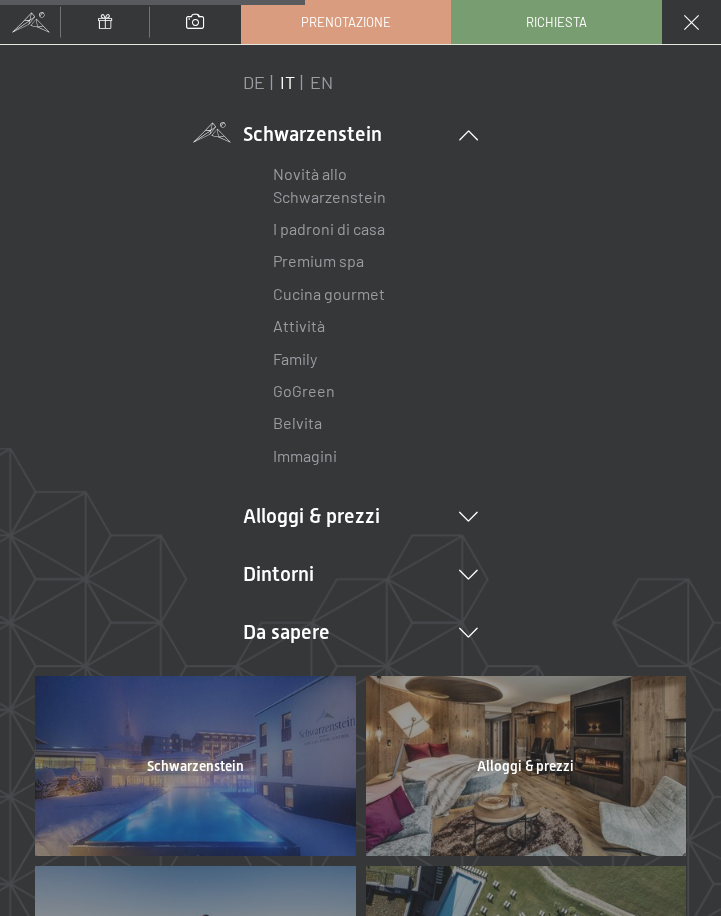 click at bounding box center [30, 22] 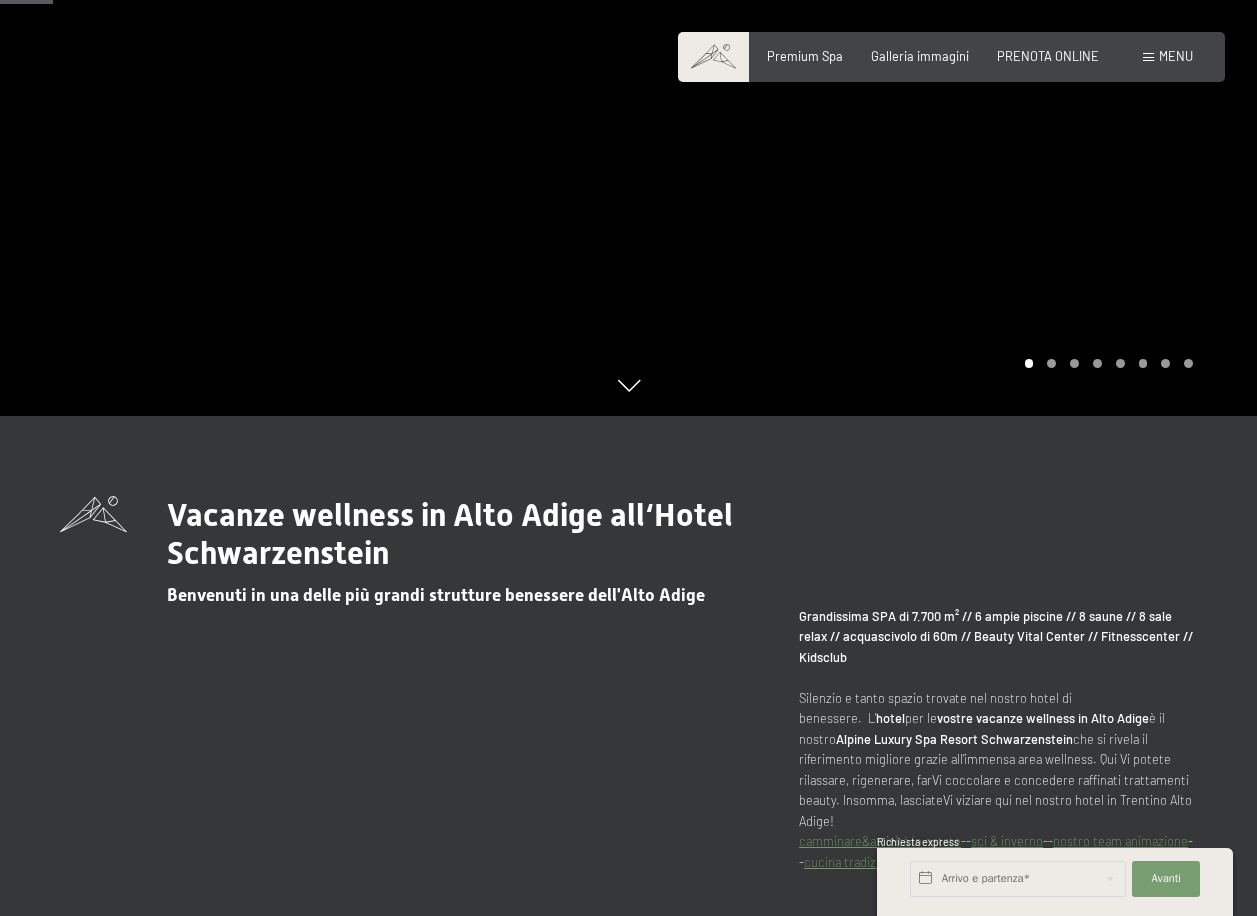 scroll, scrollTop: 500, scrollLeft: 0, axis: vertical 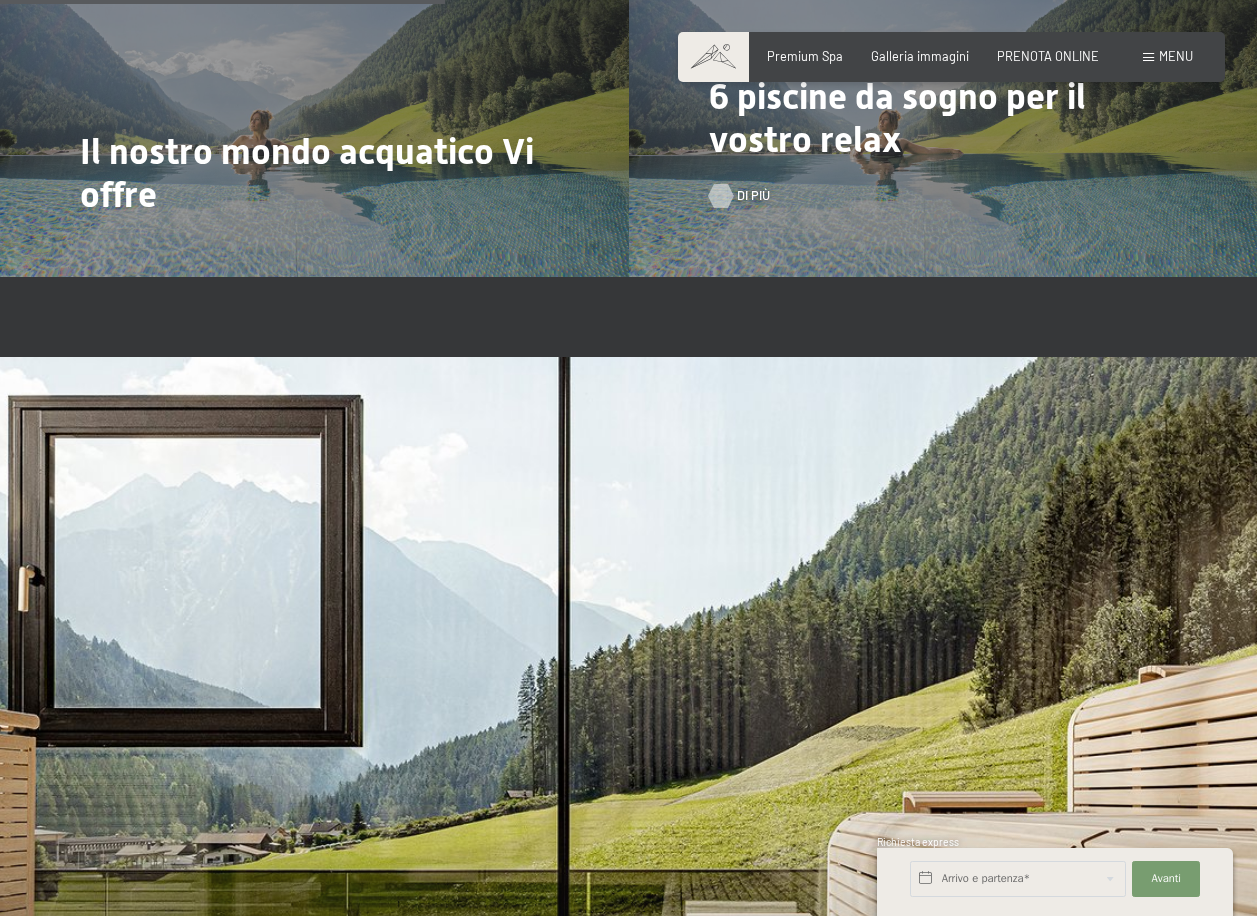 click at bounding box center (721, 196) 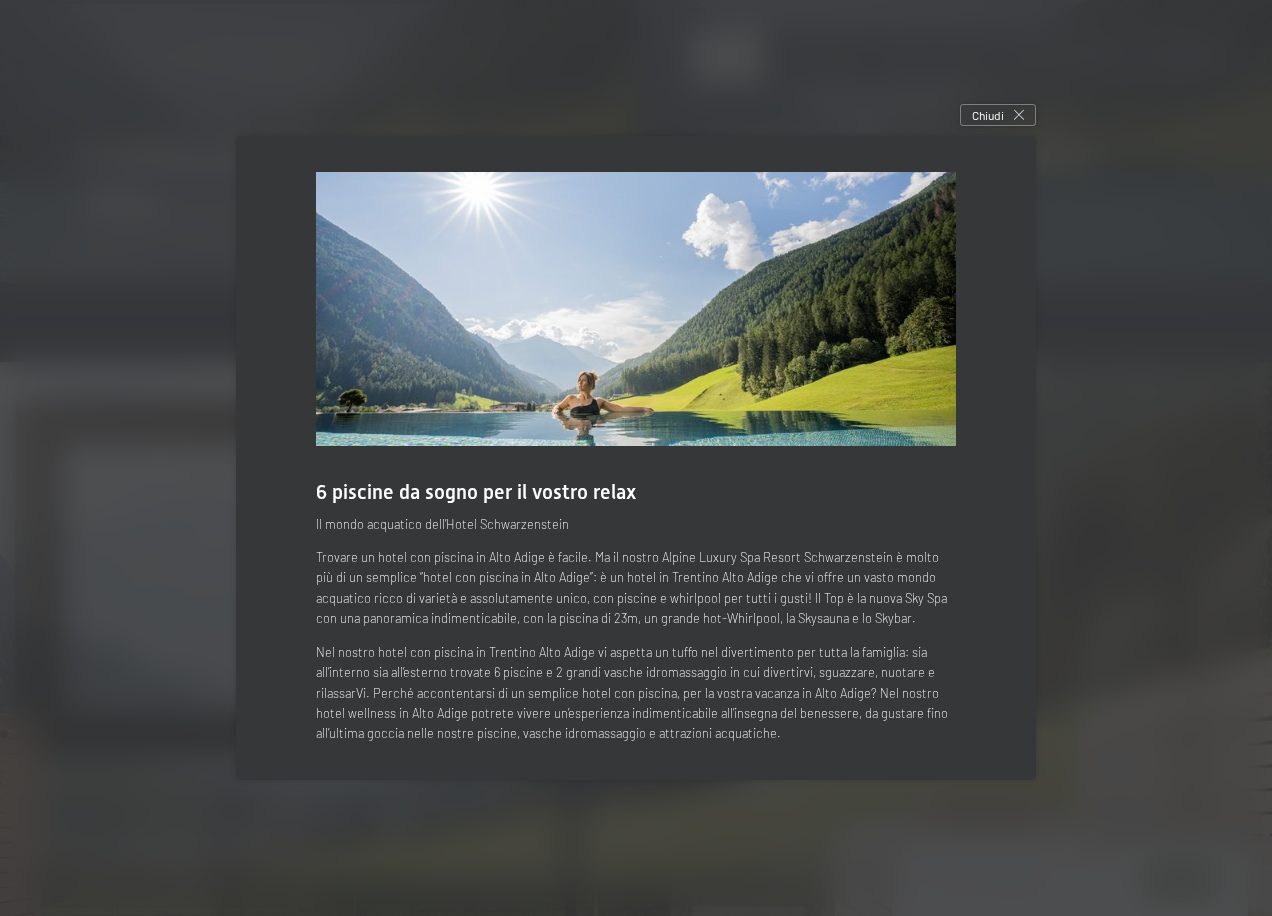 drag, startPoint x: 351, startPoint y: 513, endPoint x: 322, endPoint y: 510, distance: 29.15476 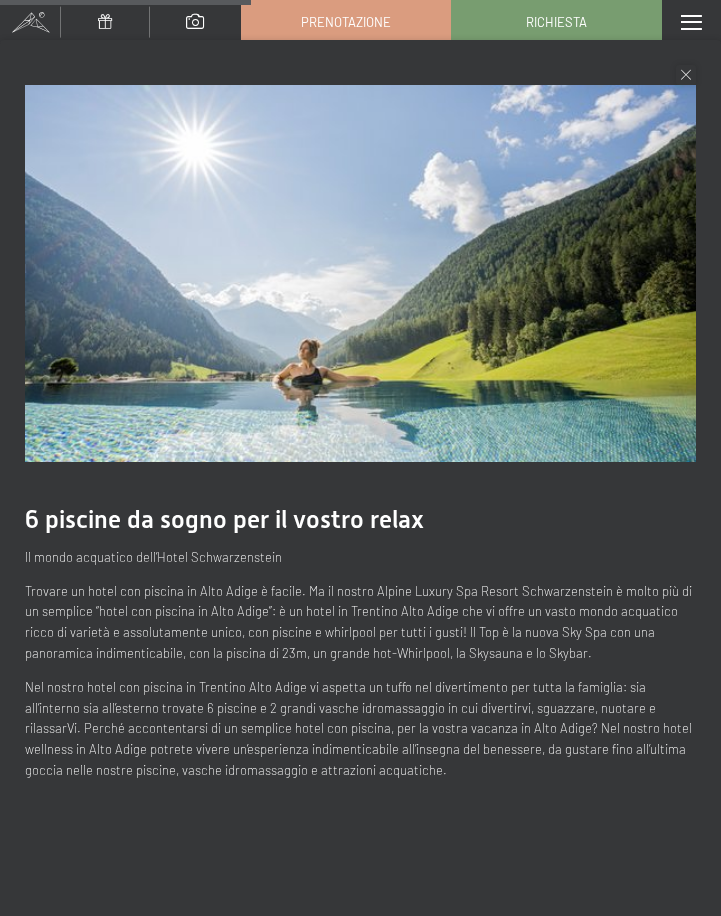 scroll, scrollTop: 4497, scrollLeft: 0, axis: vertical 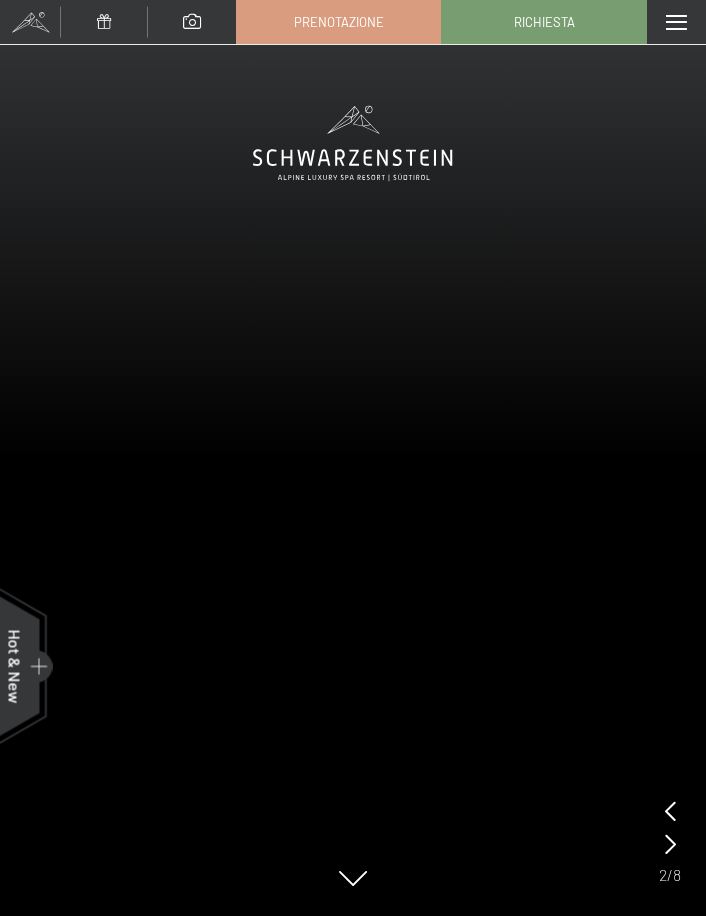 click at bounding box center [104, 22] 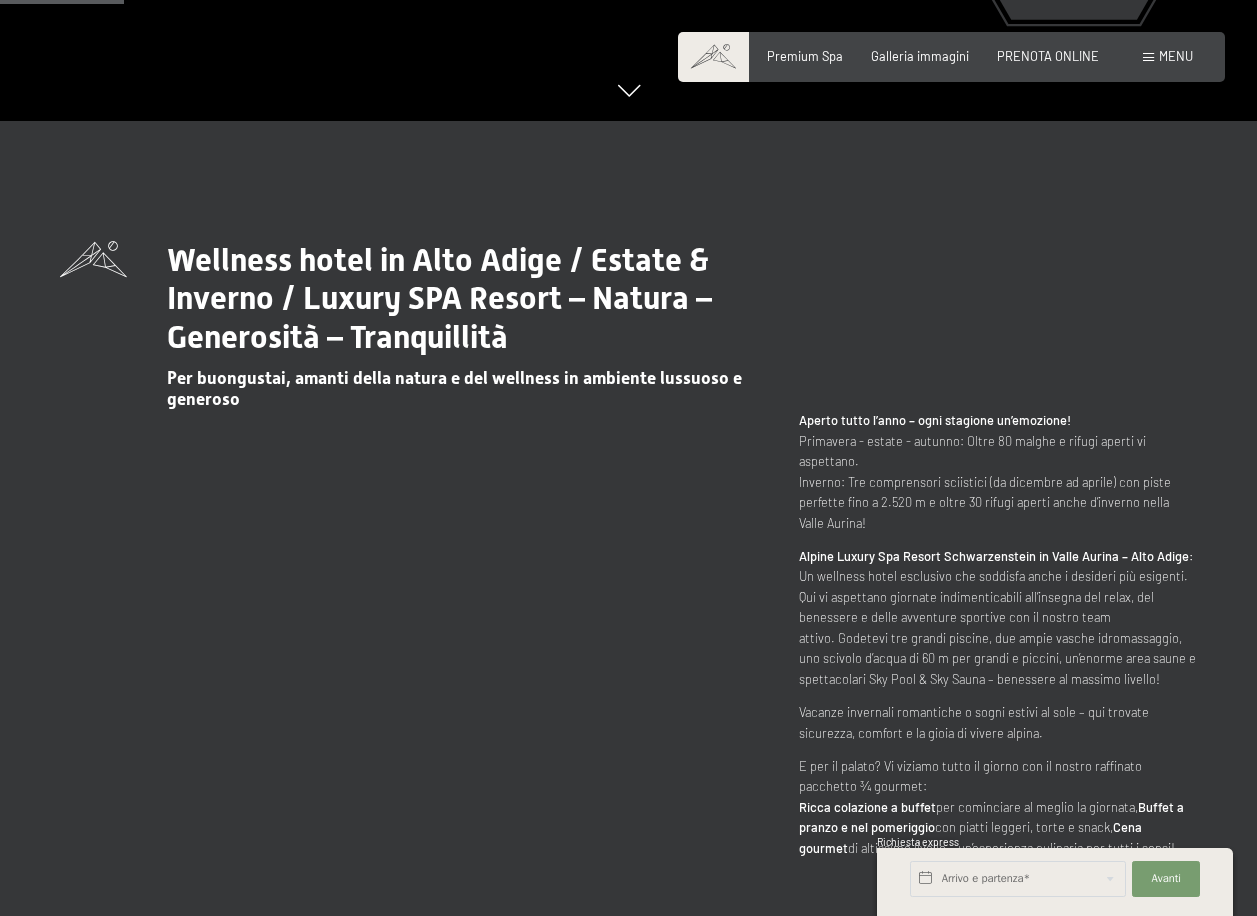scroll, scrollTop: 800, scrollLeft: 0, axis: vertical 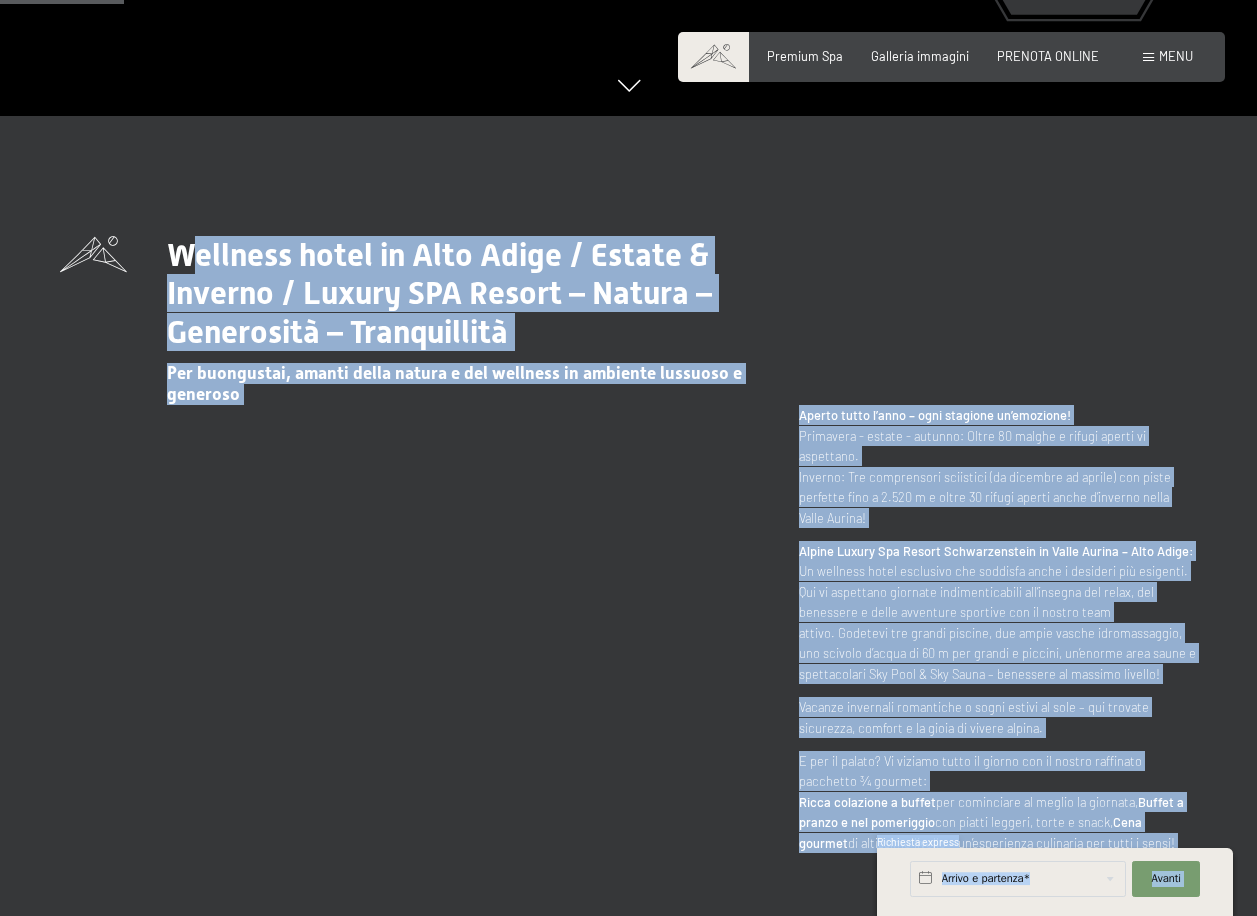 drag, startPoint x: 186, startPoint y: 271, endPoint x: 1216, endPoint y: 844, distance: 1178.6556 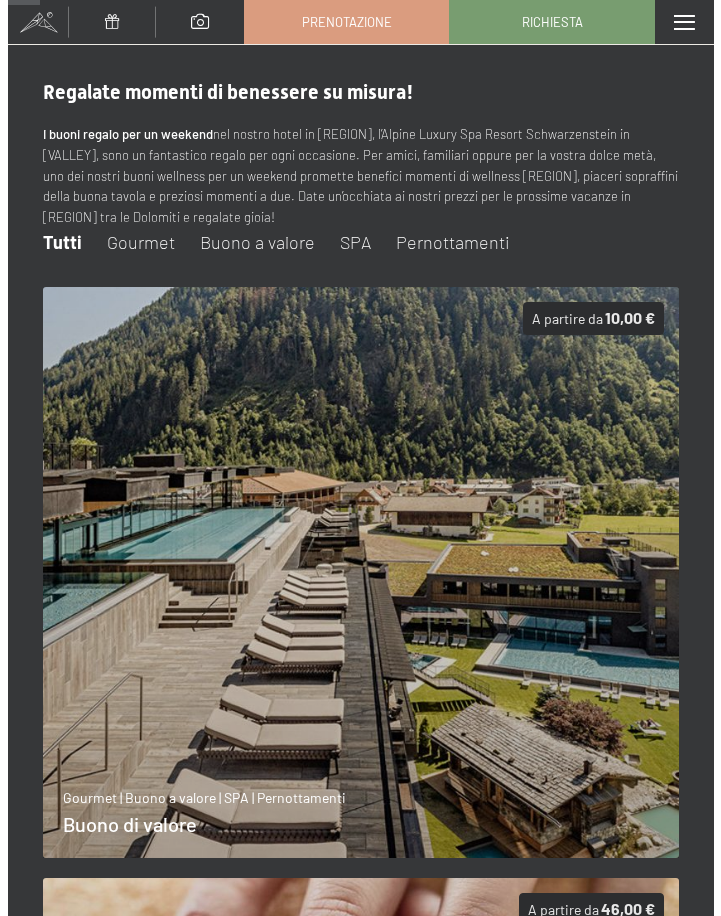 scroll, scrollTop: 128, scrollLeft: 0, axis: vertical 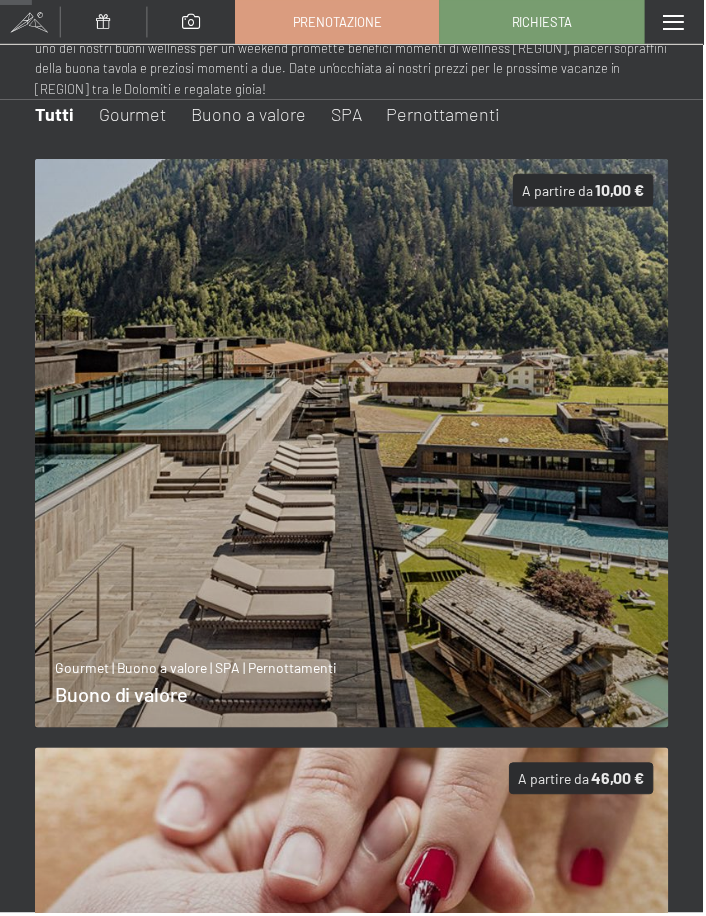 click at bounding box center (676, 22) 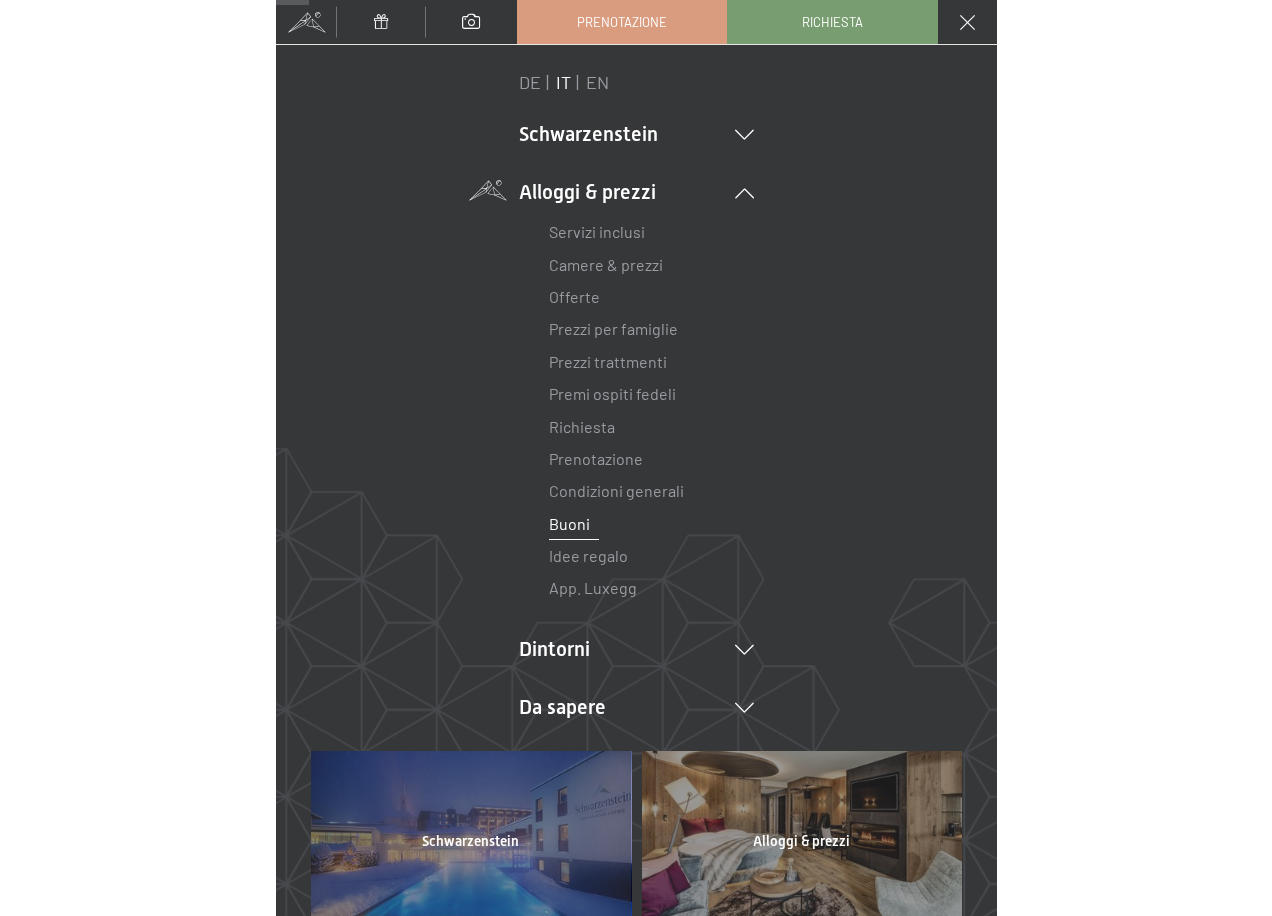 scroll, scrollTop: 0, scrollLeft: 0, axis: both 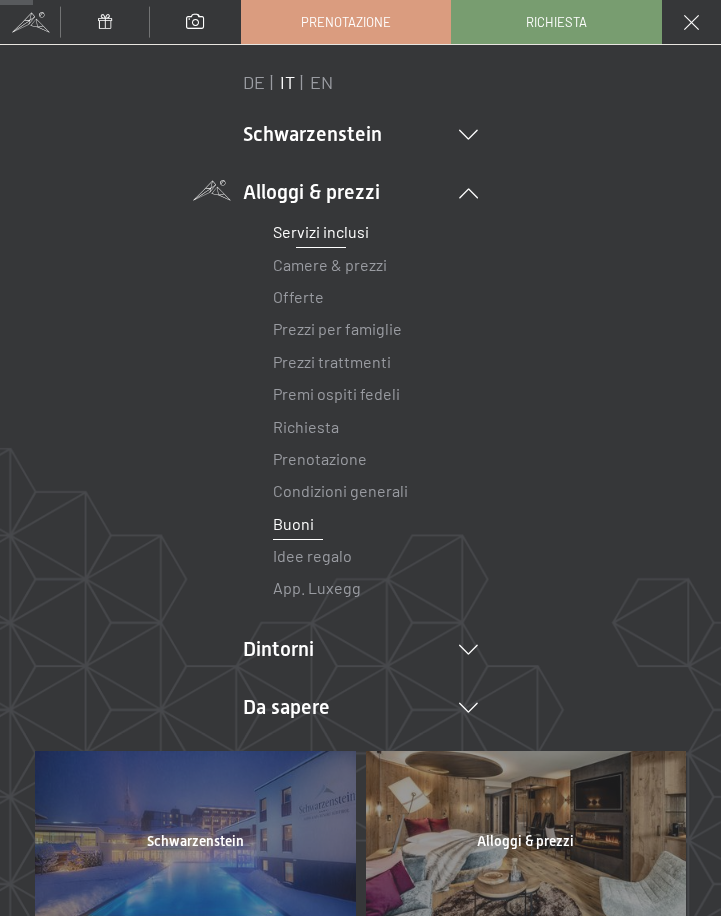 click on "Servizi inclusi" at bounding box center [321, 231] 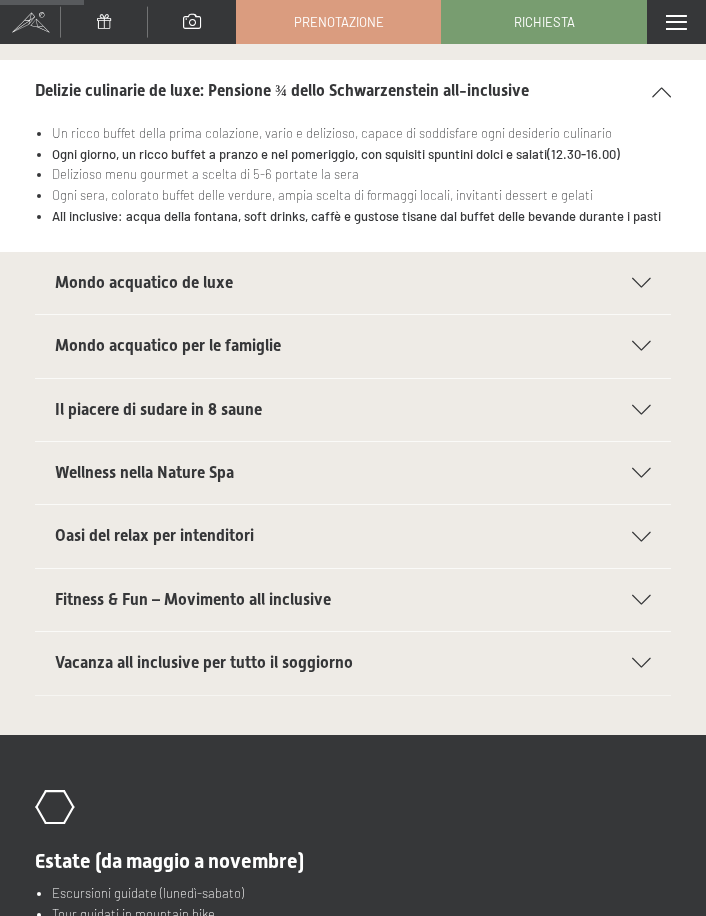 scroll, scrollTop: 0, scrollLeft: 0, axis: both 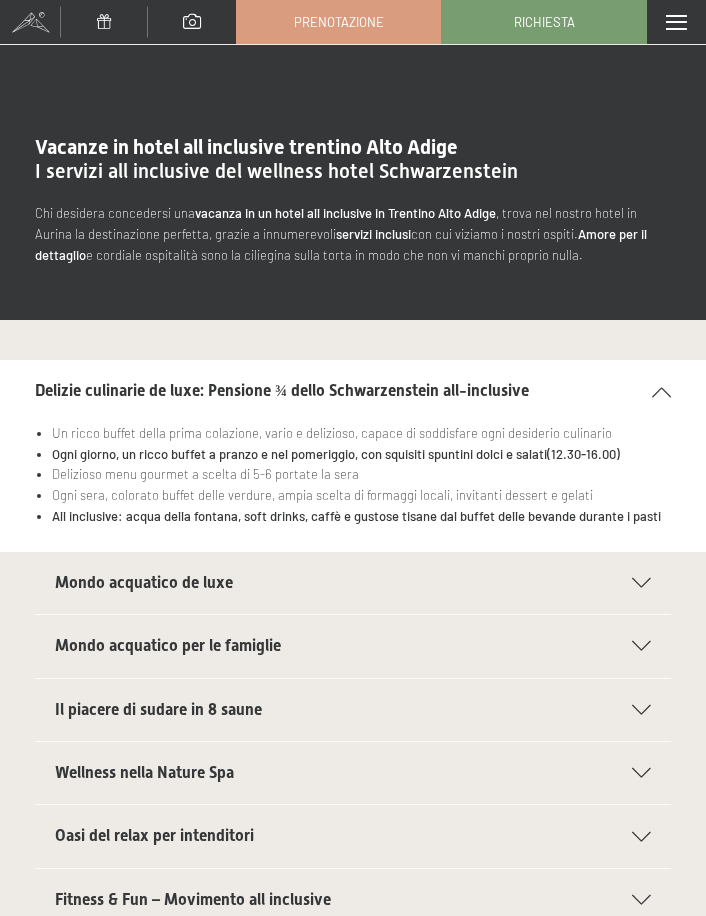 click at bounding box center (30, 22) 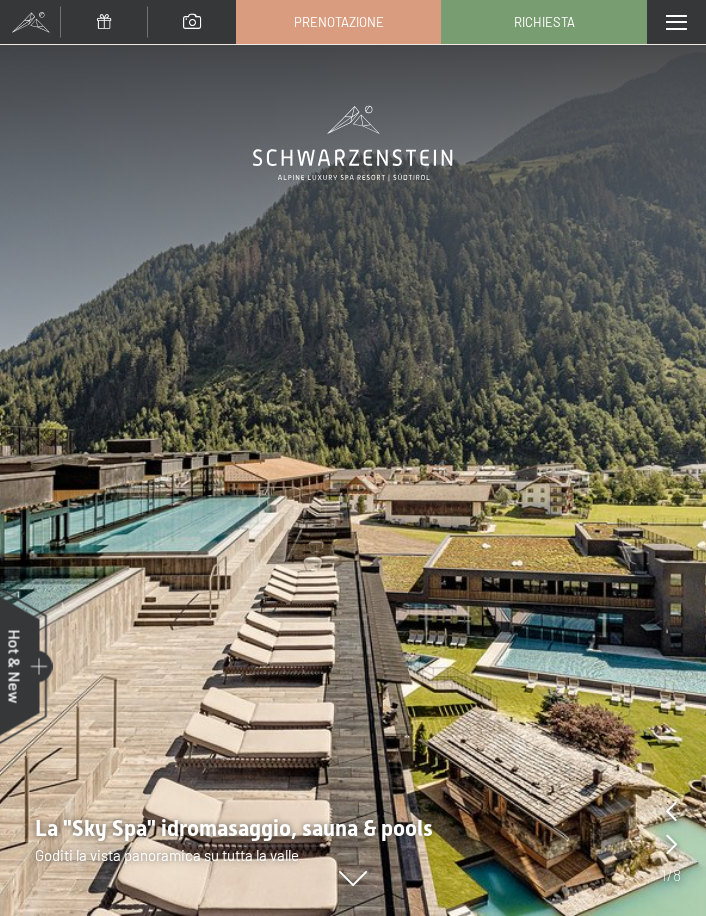 scroll, scrollTop: 0, scrollLeft: 0, axis: both 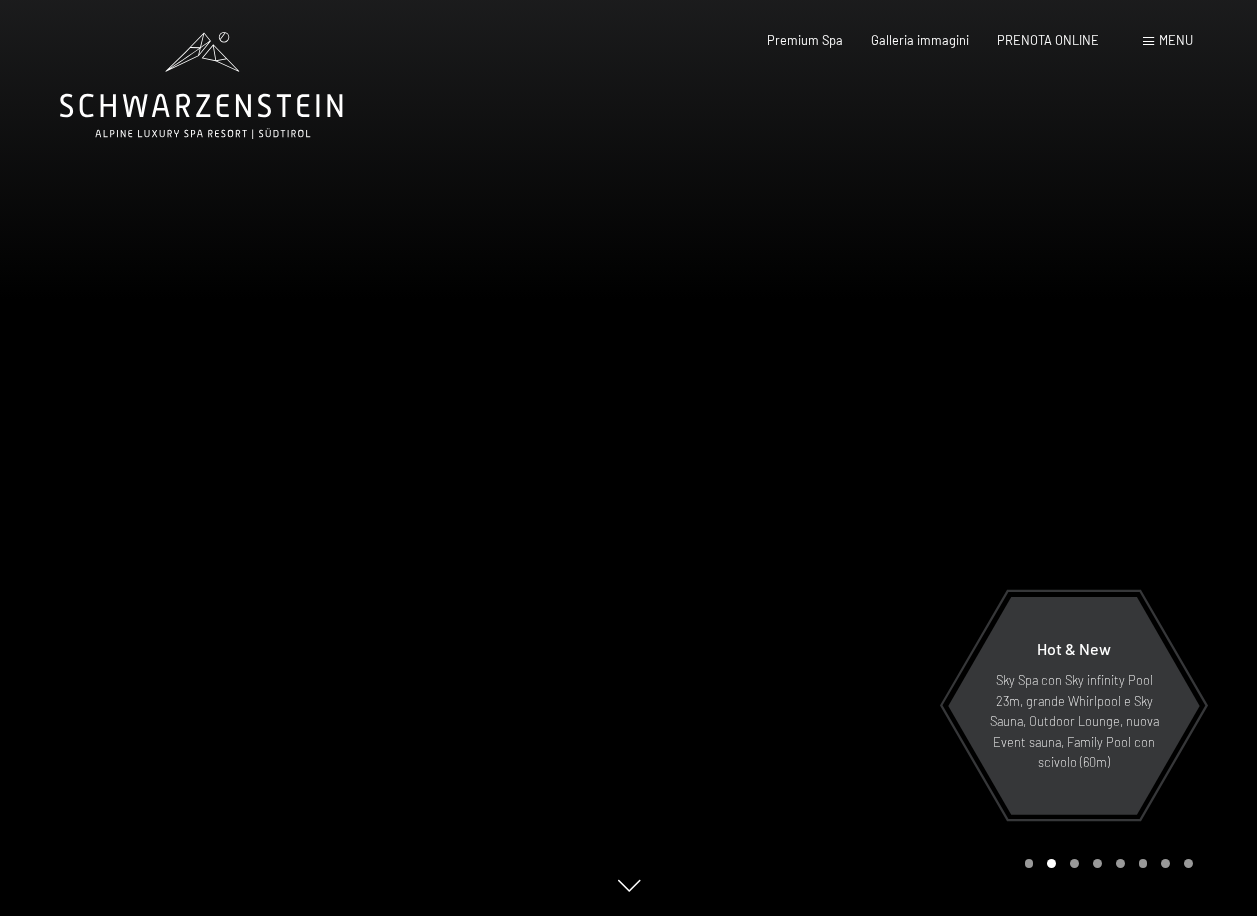 click on "Menu" at bounding box center [1176, 40] 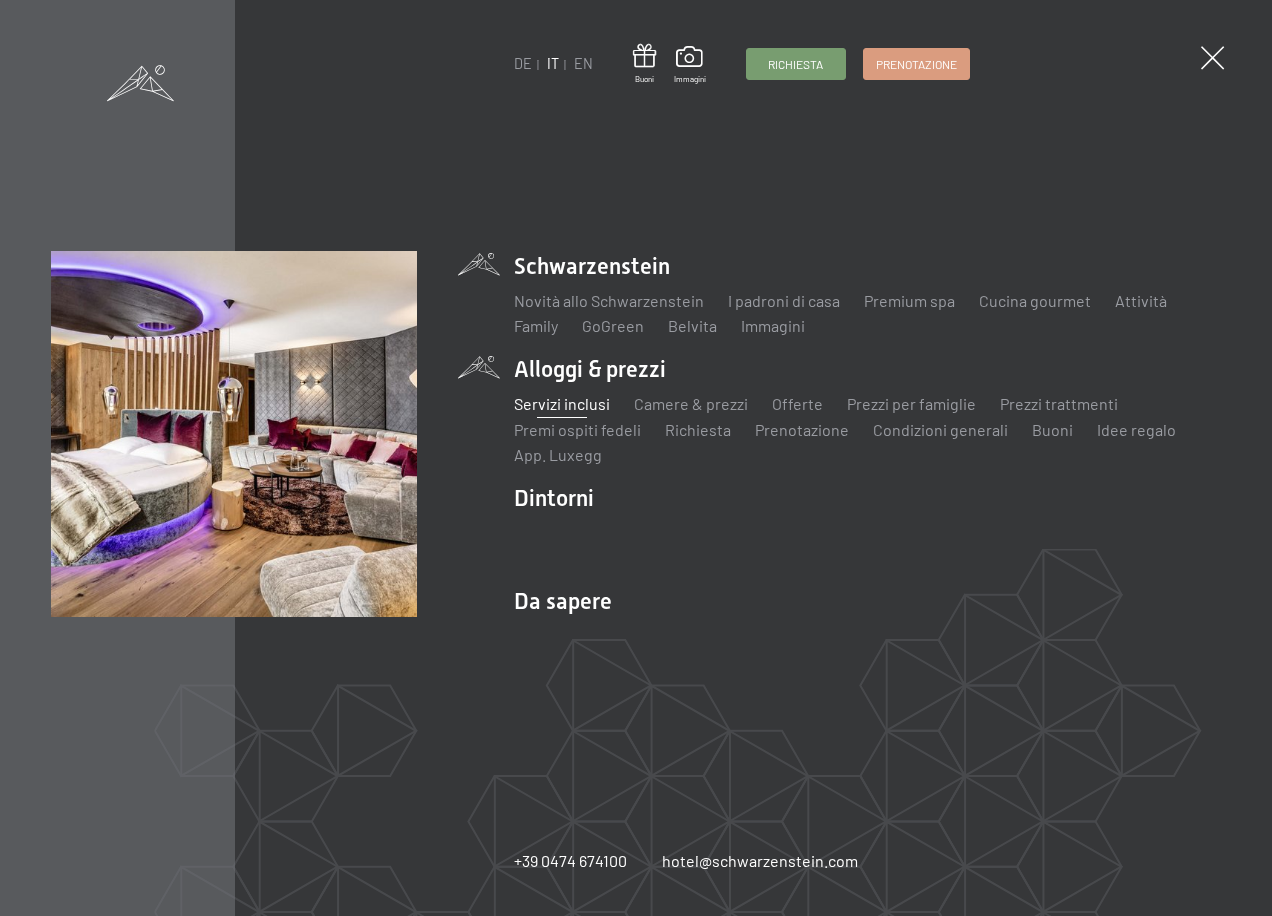 click on "Servizi inclusi" at bounding box center [562, 403] 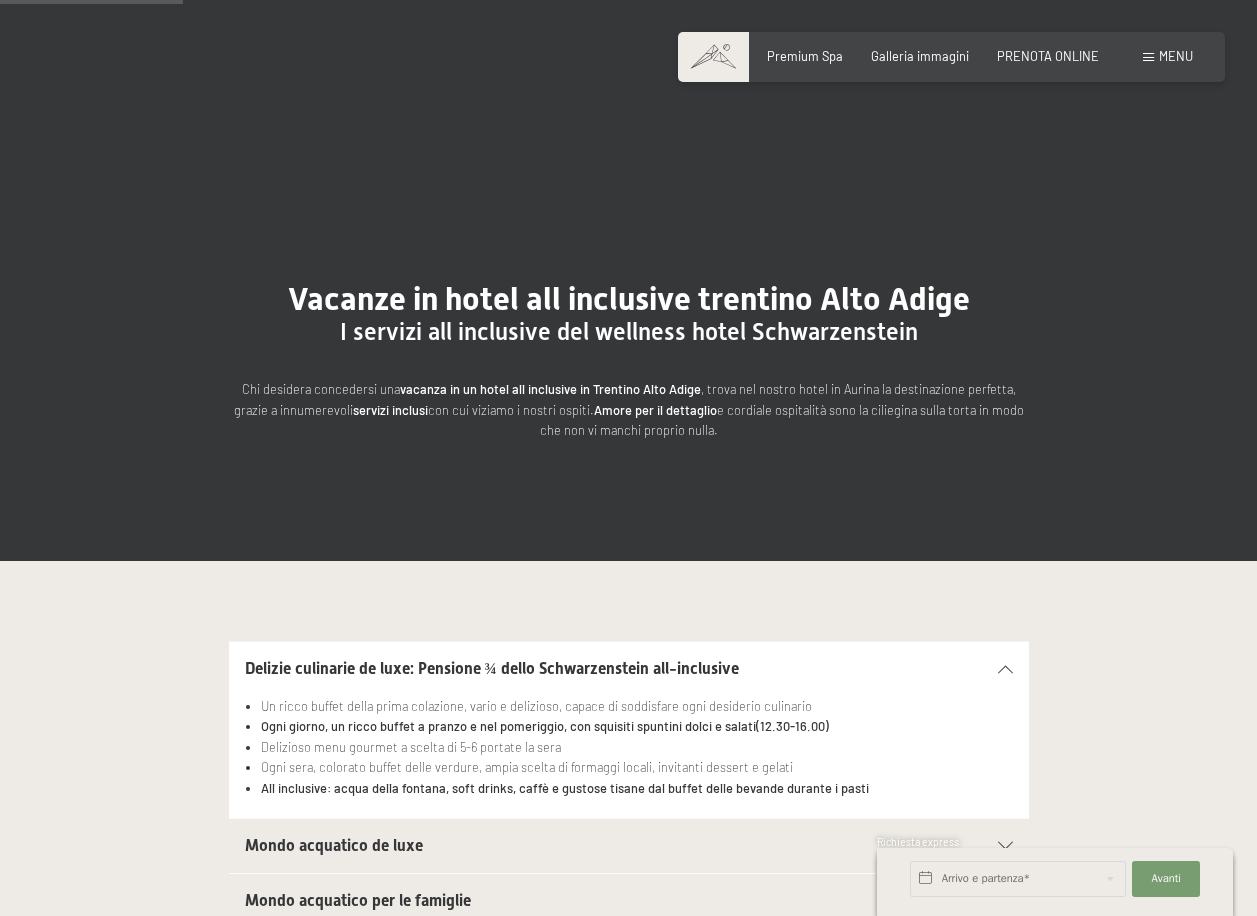 scroll, scrollTop: 600, scrollLeft: 0, axis: vertical 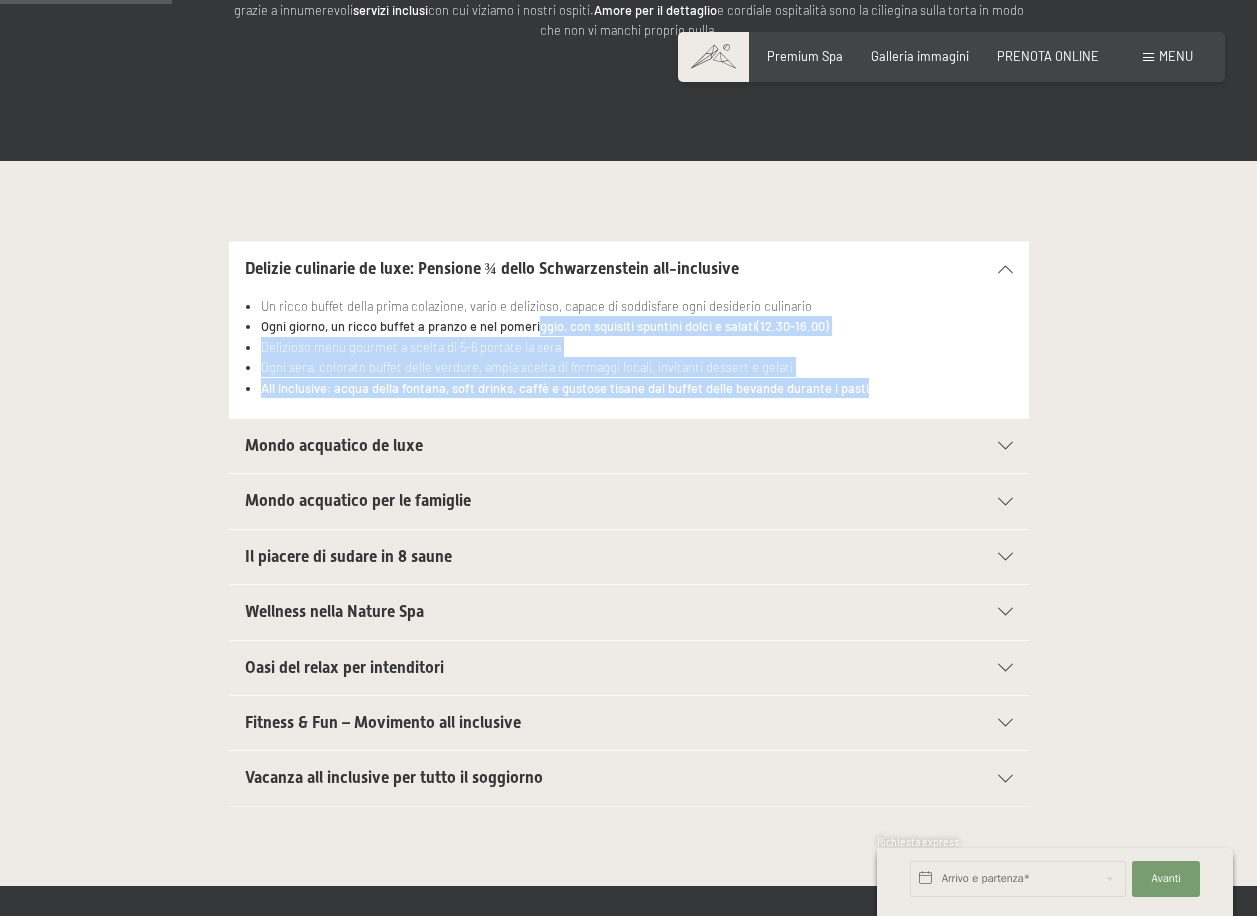 drag, startPoint x: 229, startPoint y: 262, endPoint x: 502, endPoint y: 310, distance: 277.18765 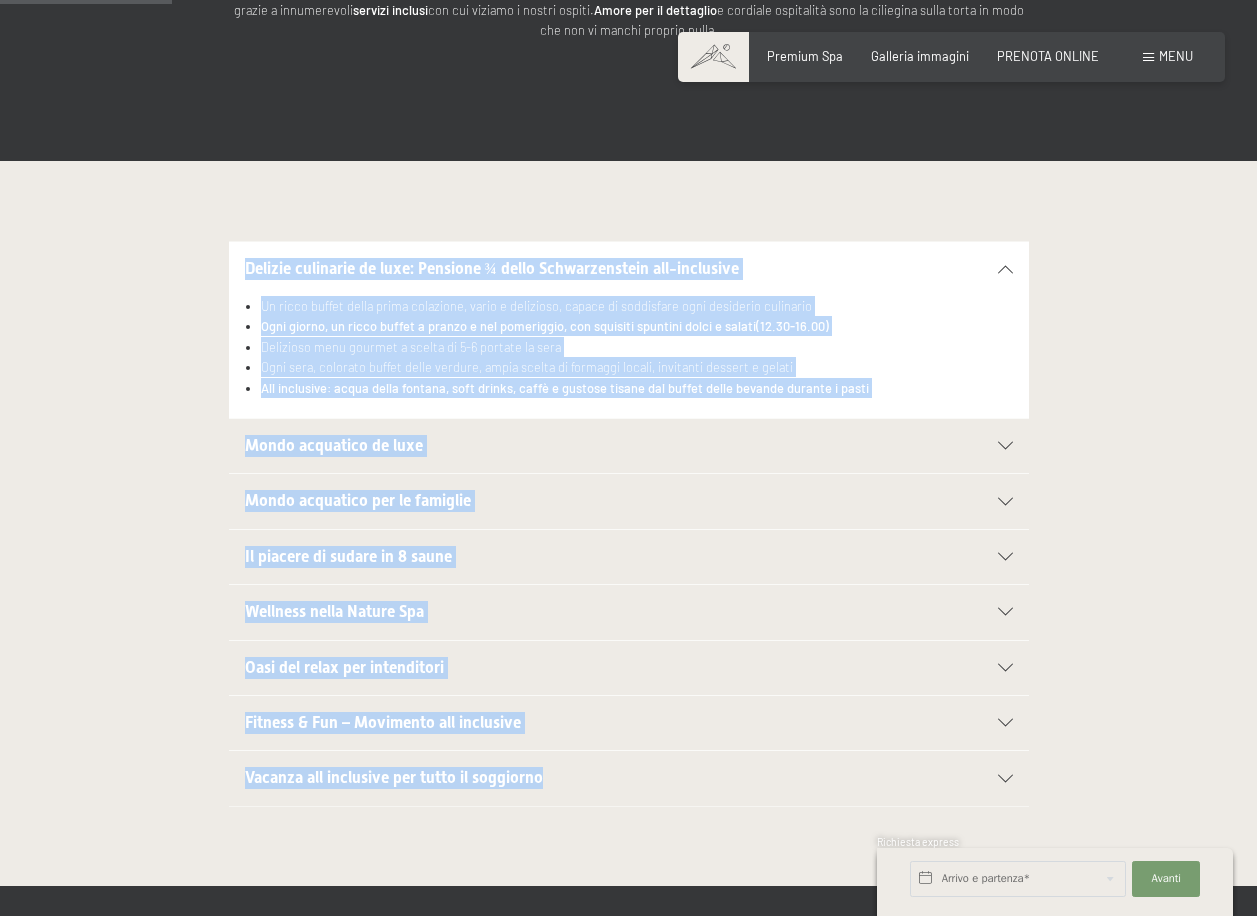 drag, startPoint x: 151, startPoint y: 242, endPoint x: 1113, endPoint y: 803, distance: 1113.627 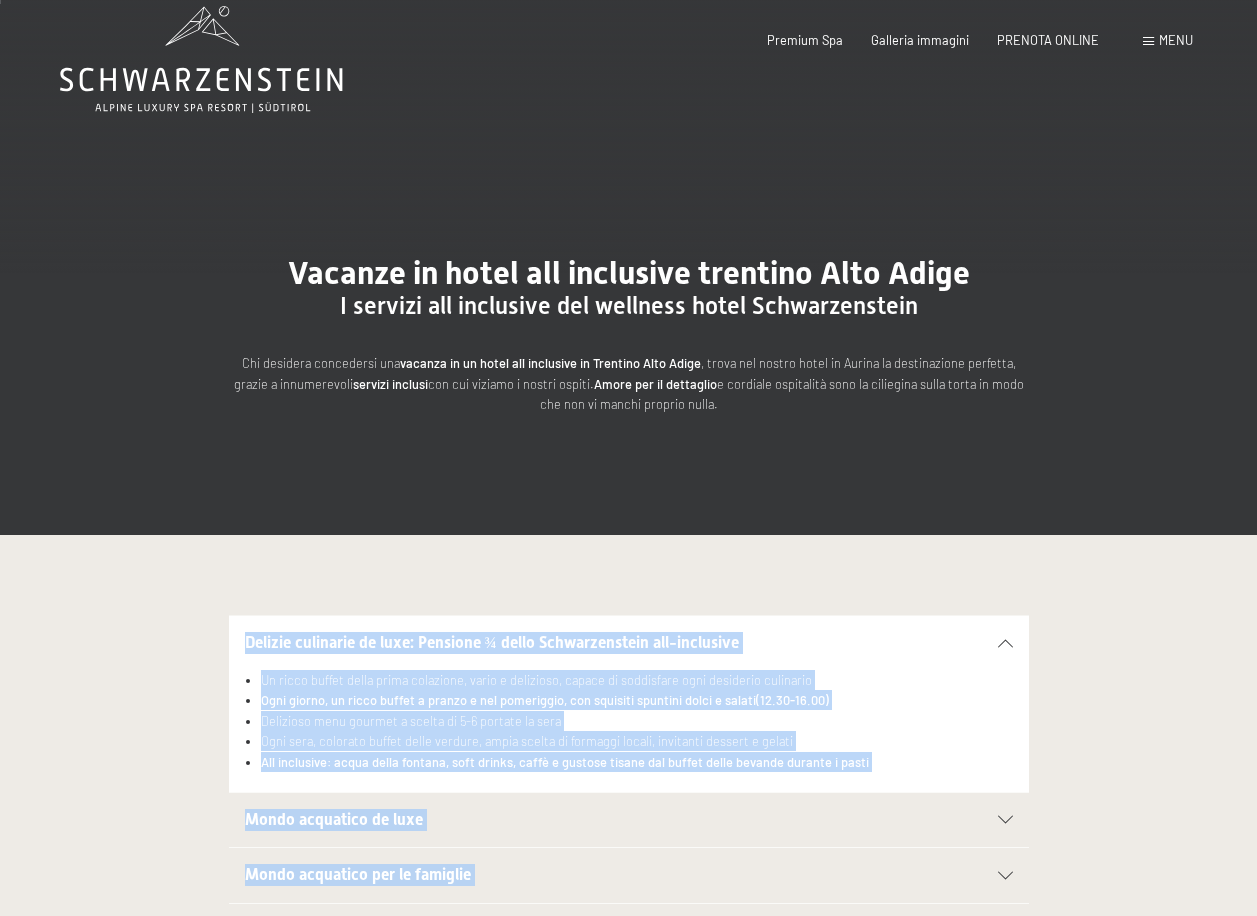 scroll, scrollTop: 0, scrollLeft: 0, axis: both 